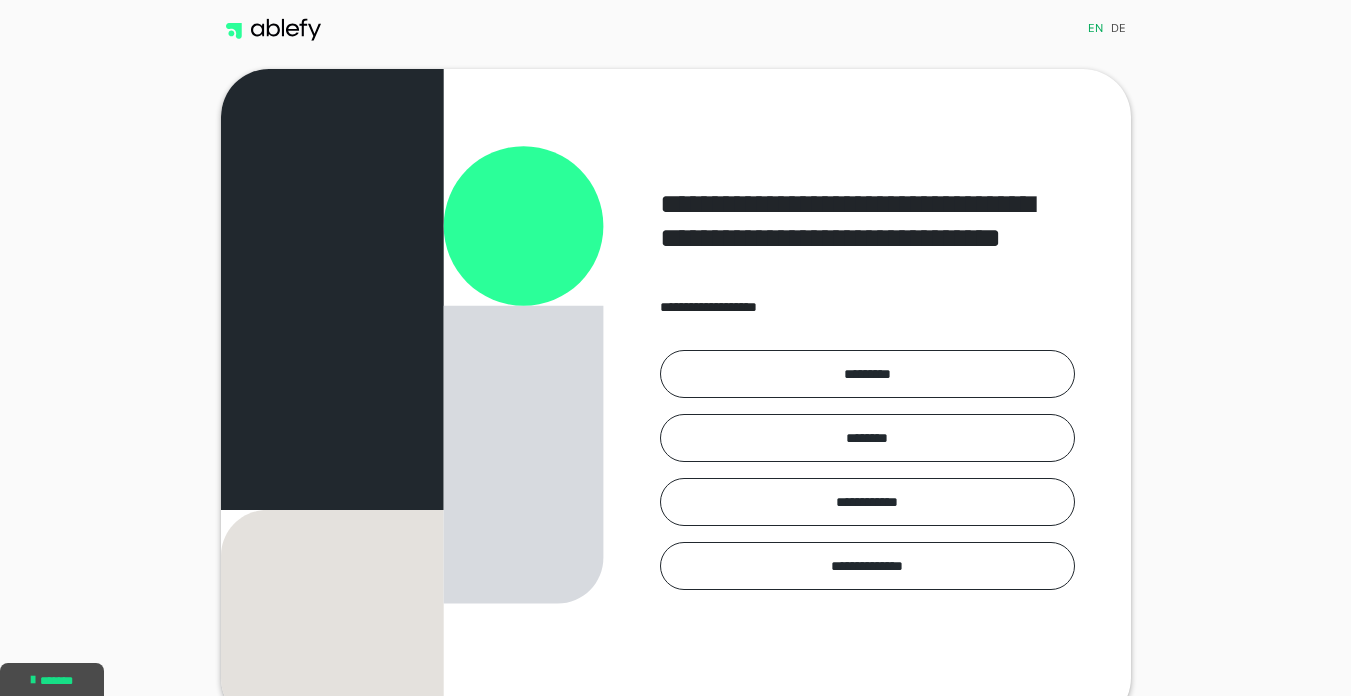 scroll, scrollTop: 0, scrollLeft: 0, axis: both 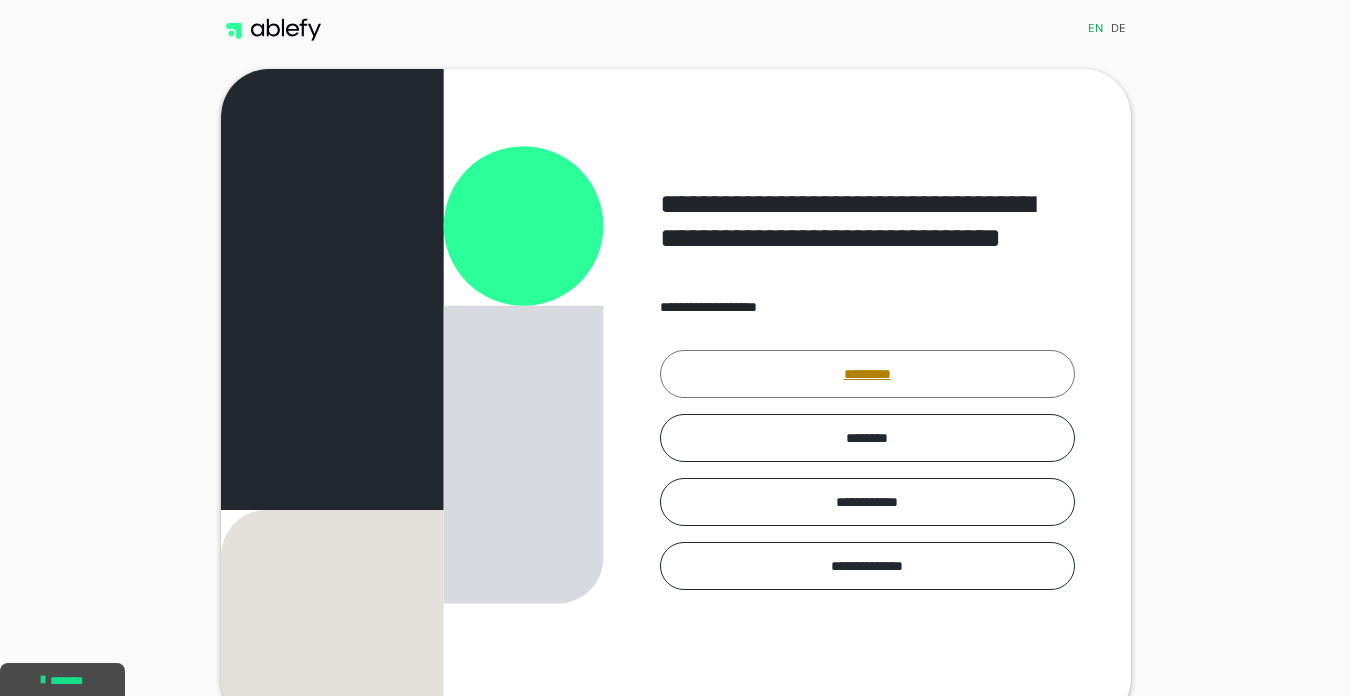 click on "*********" at bounding box center [867, 374] 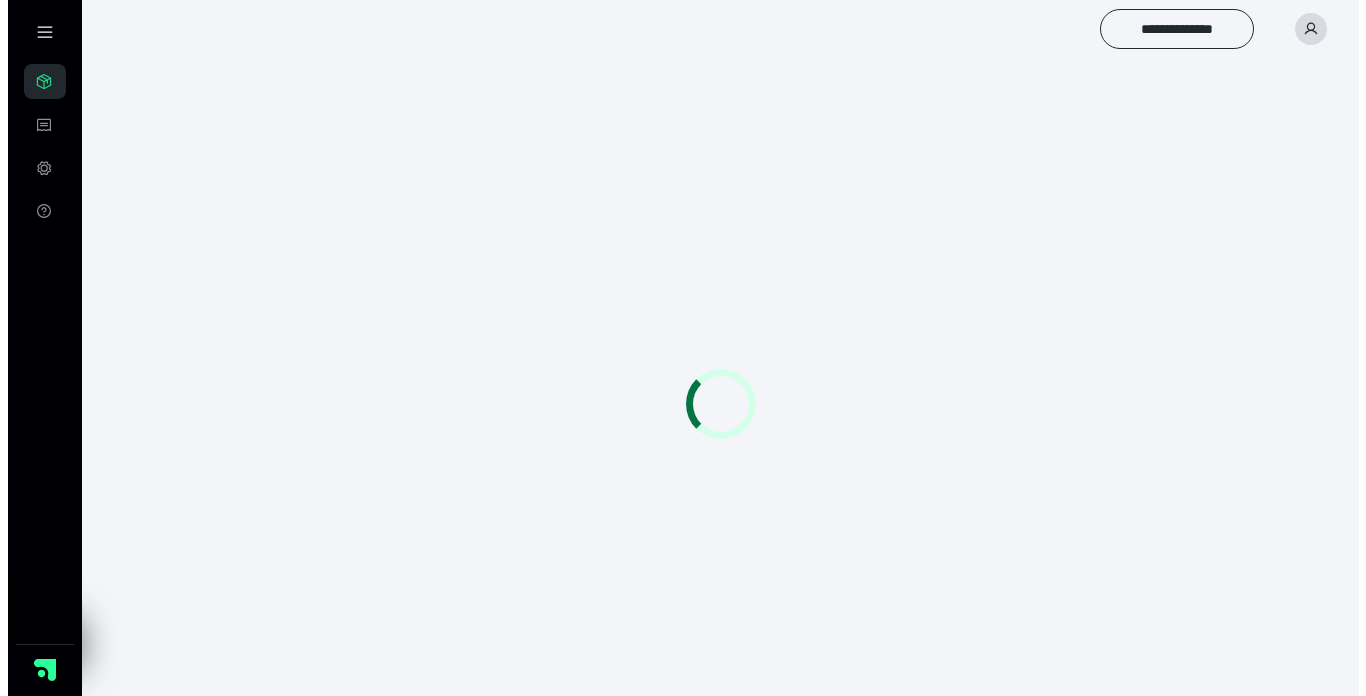 scroll, scrollTop: 0, scrollLeft: 0, axis: both 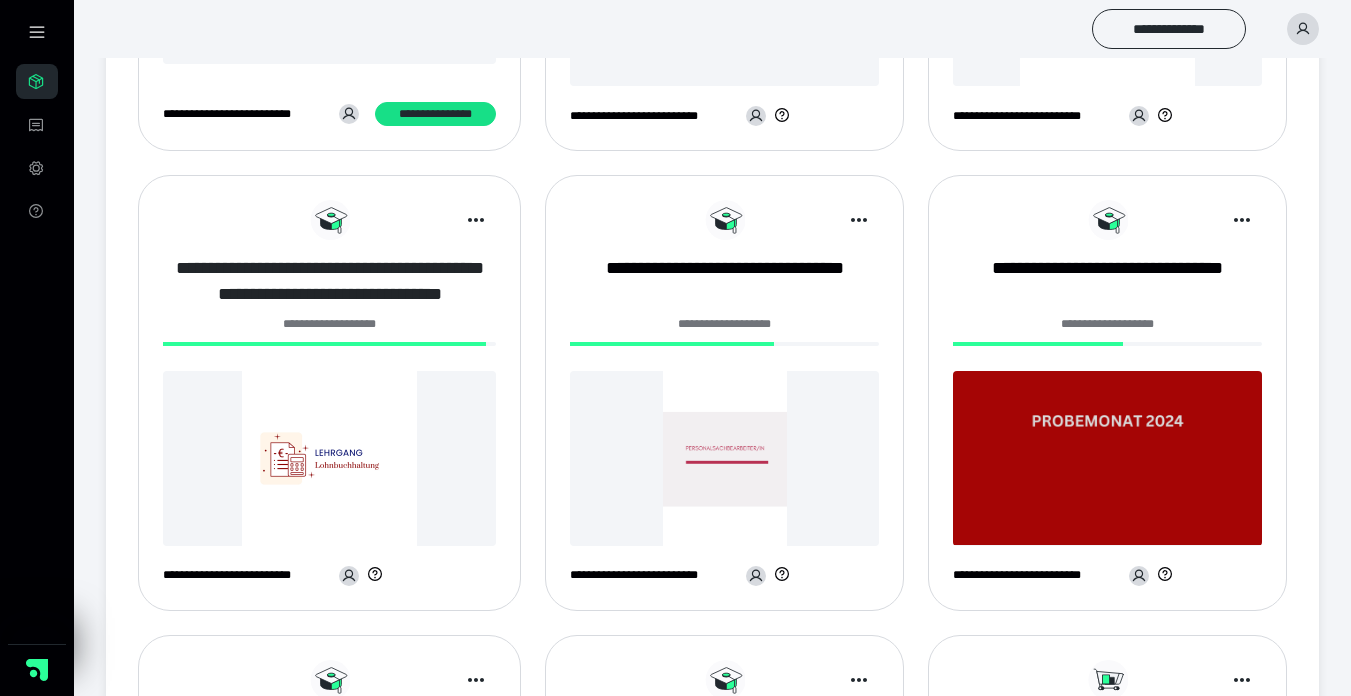 click on "**********" at bounding box center (329, 281) 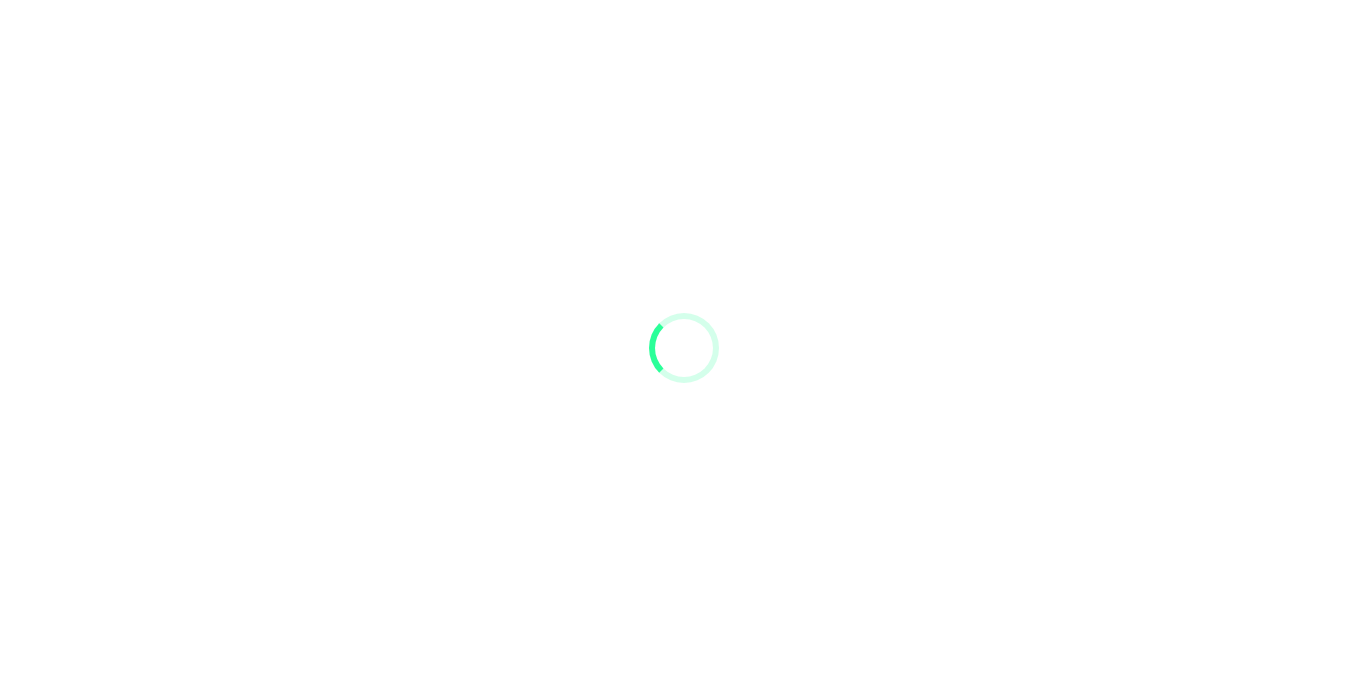 scroll, scrollTop: 0, scrollLeft: 0, axis: both 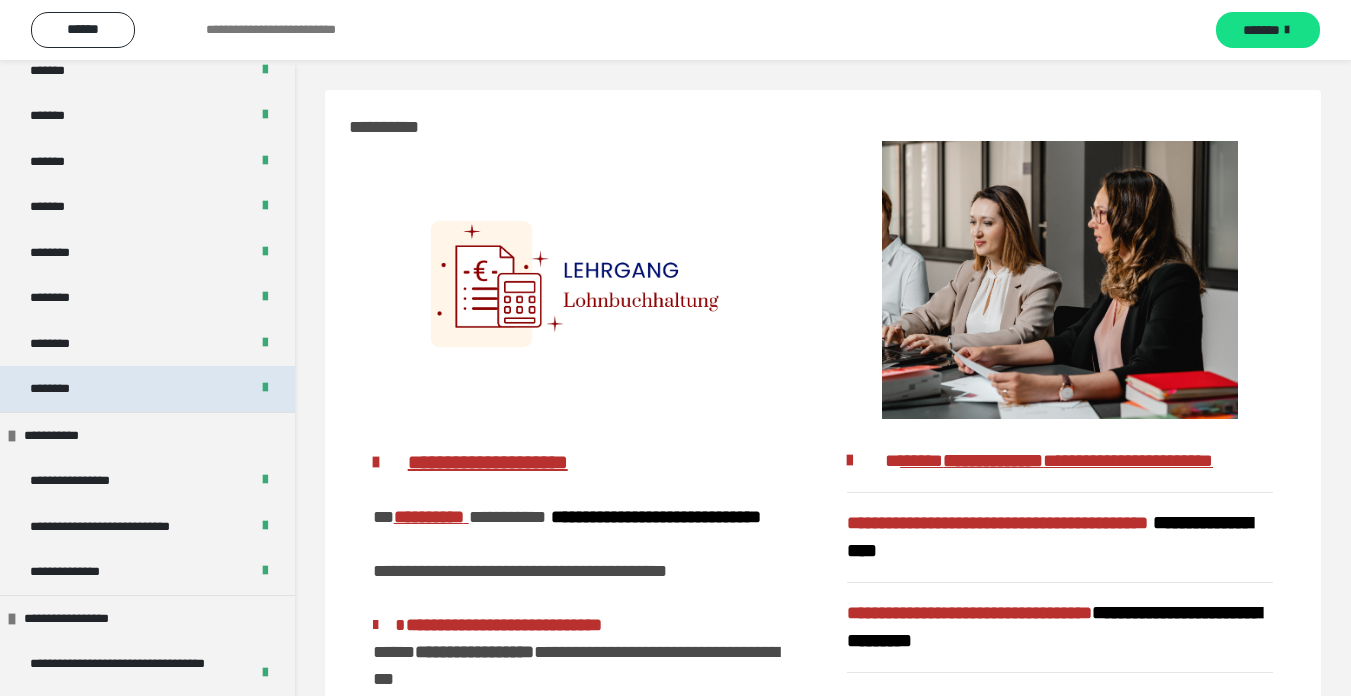 click on "********" at bounding box center [64, 389] 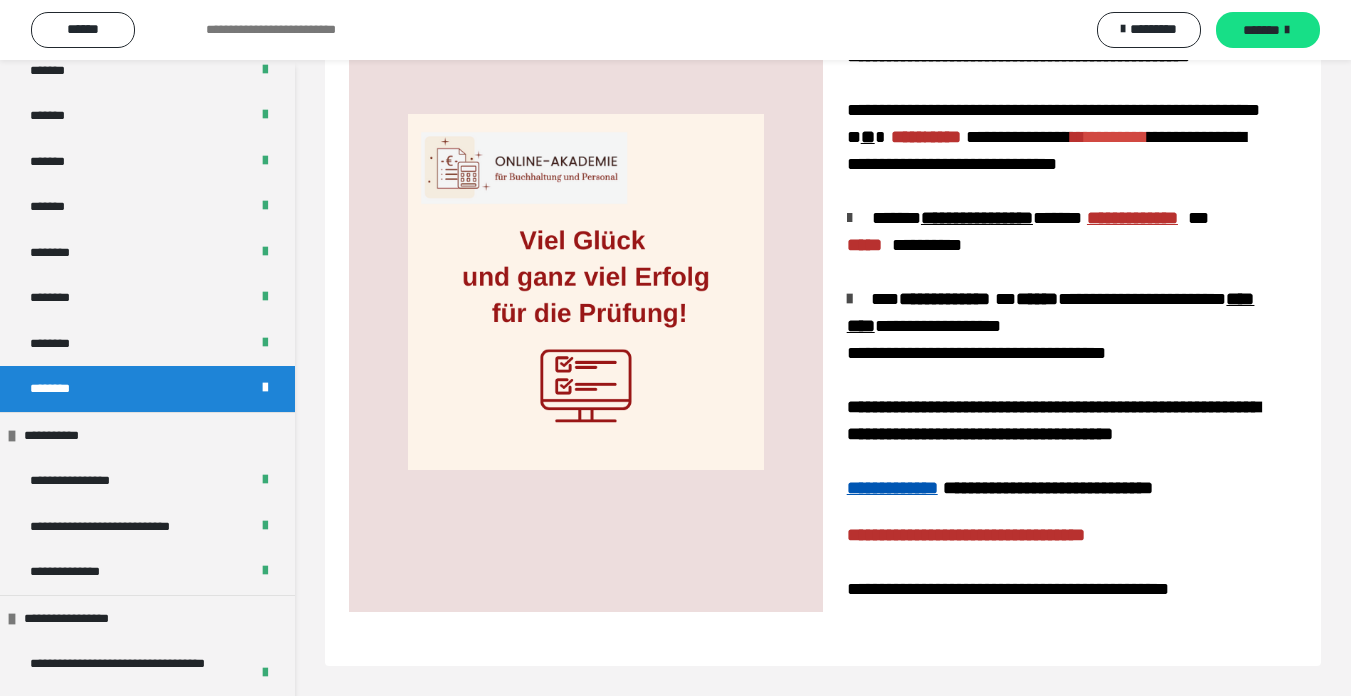 scroll, scrollTop: 0, scrollLeft: 0, axis: both 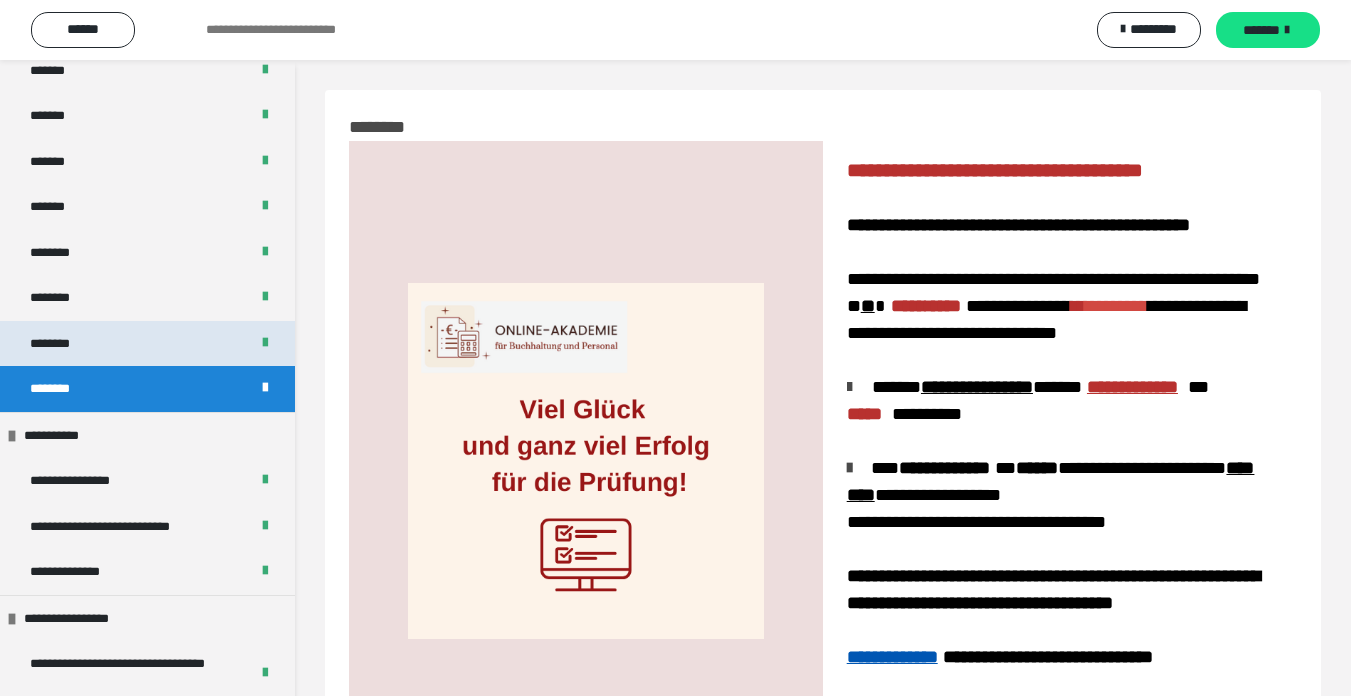 click on "********" at bounding box center [64, 344] 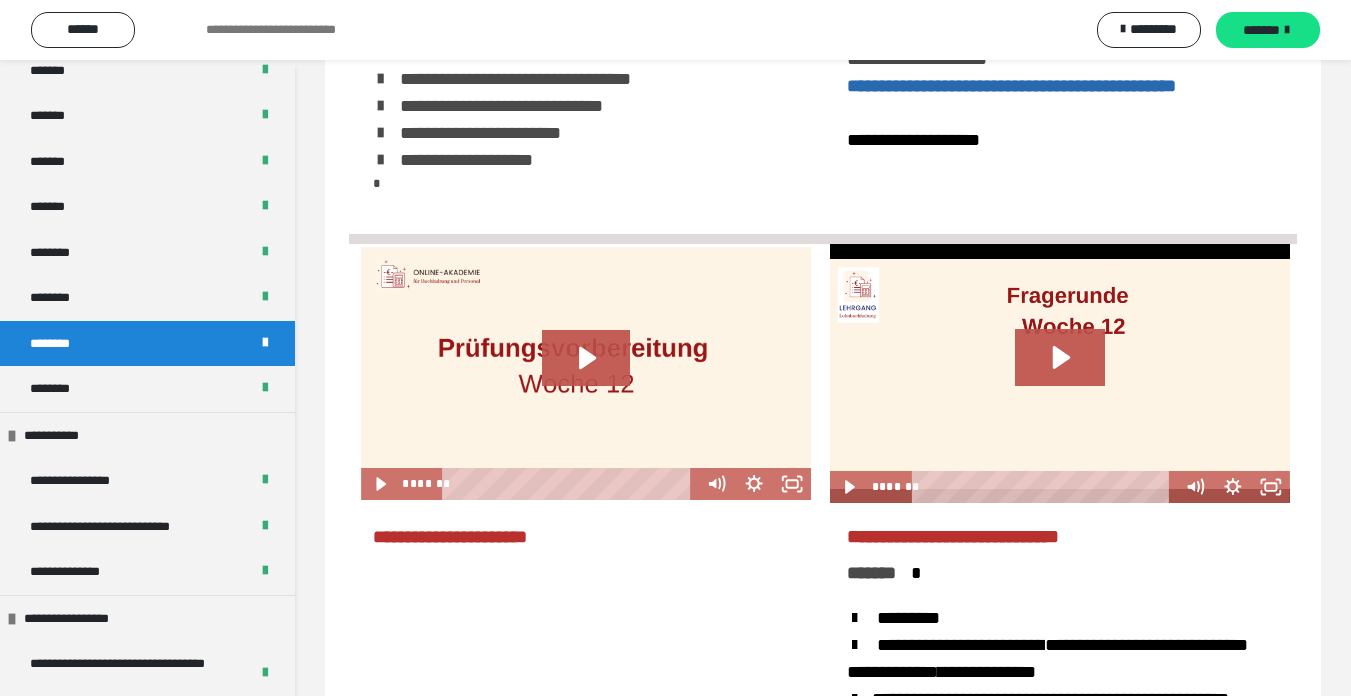 scroll, scrollTop: 100, scrollLeft: 0, axis: vertical 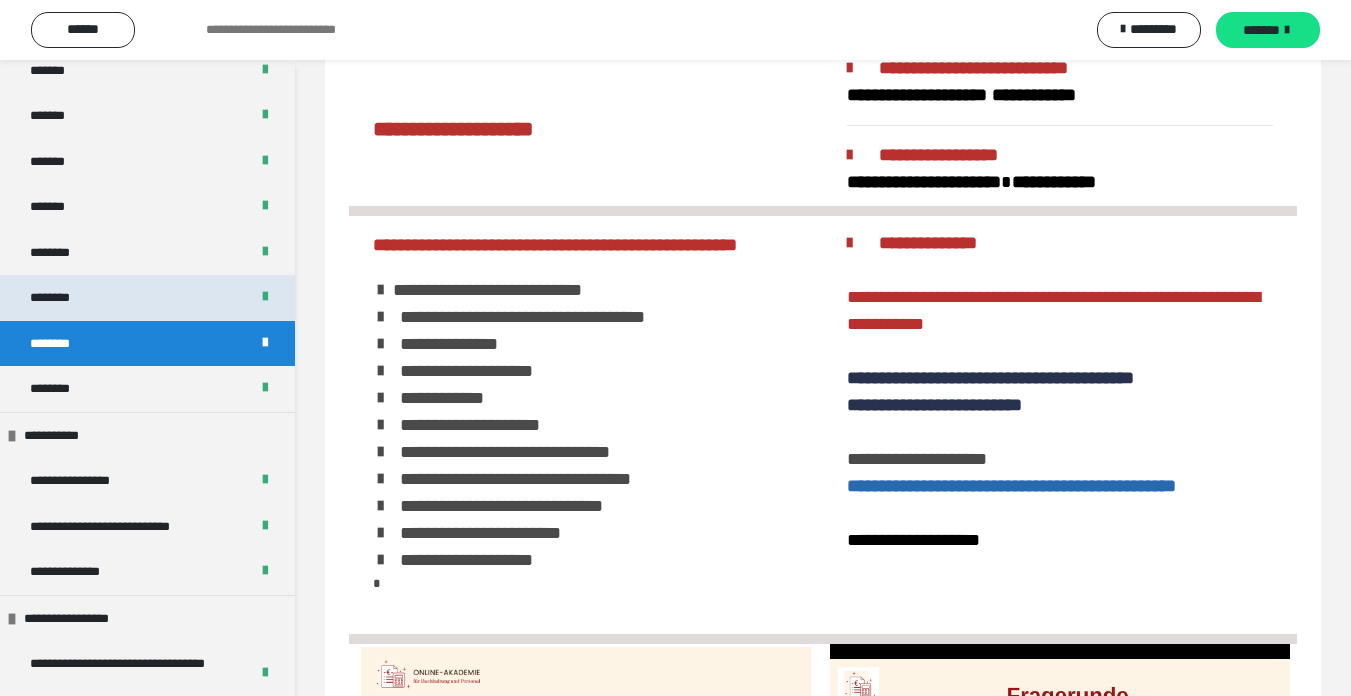 click on "********" at bounding box center (63, 298) 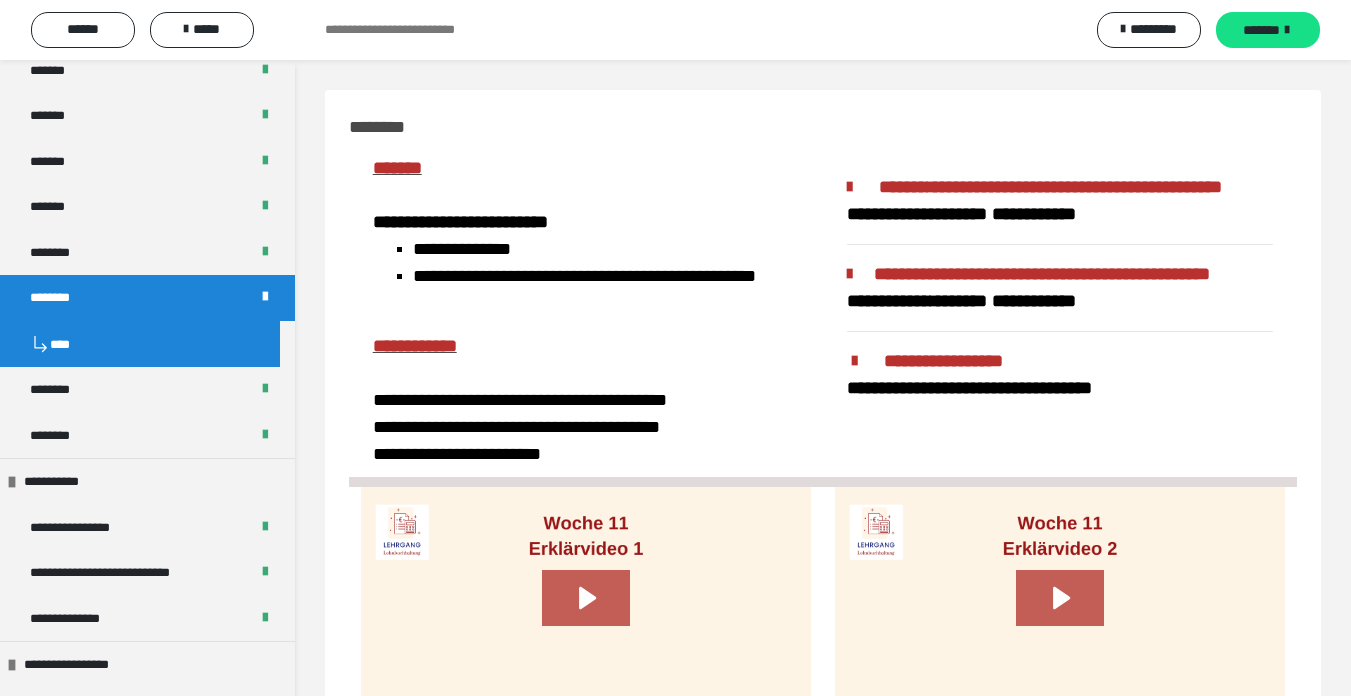 scroll, scrollTop: 0, scrollLeft: 0, axis: both 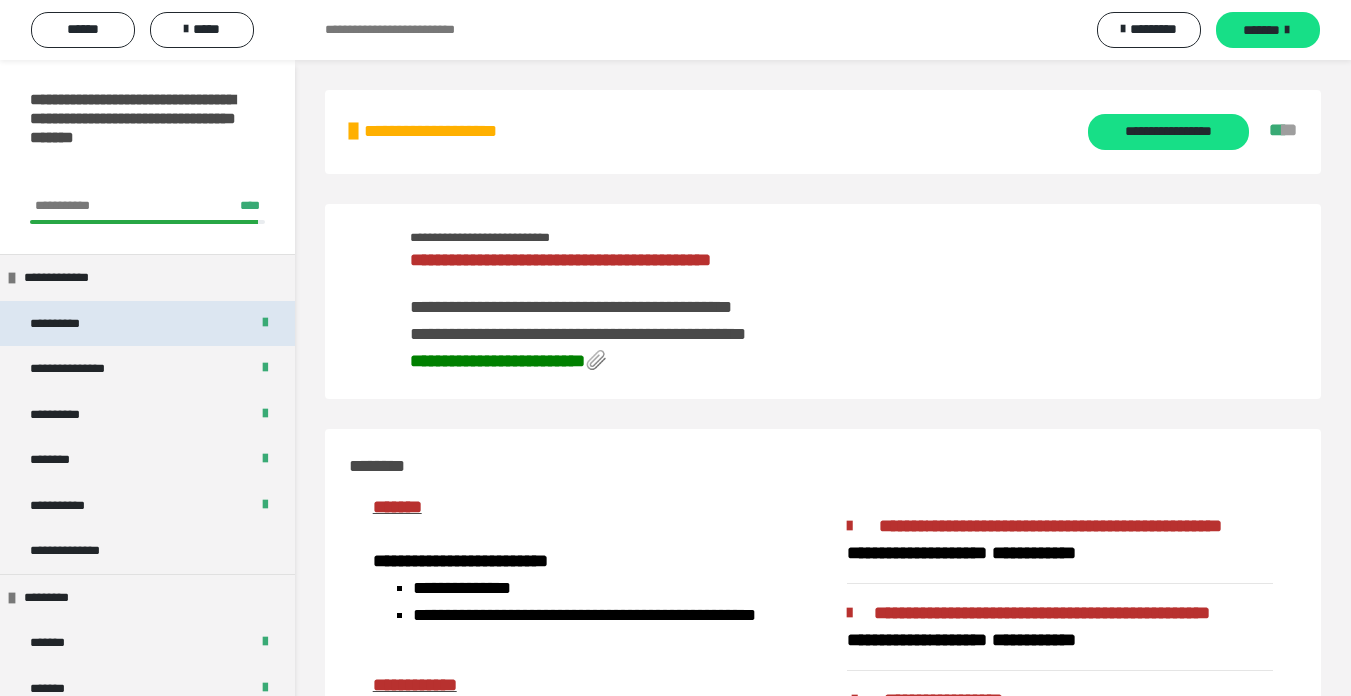 click on "**********" at bounding box center (78, 324) 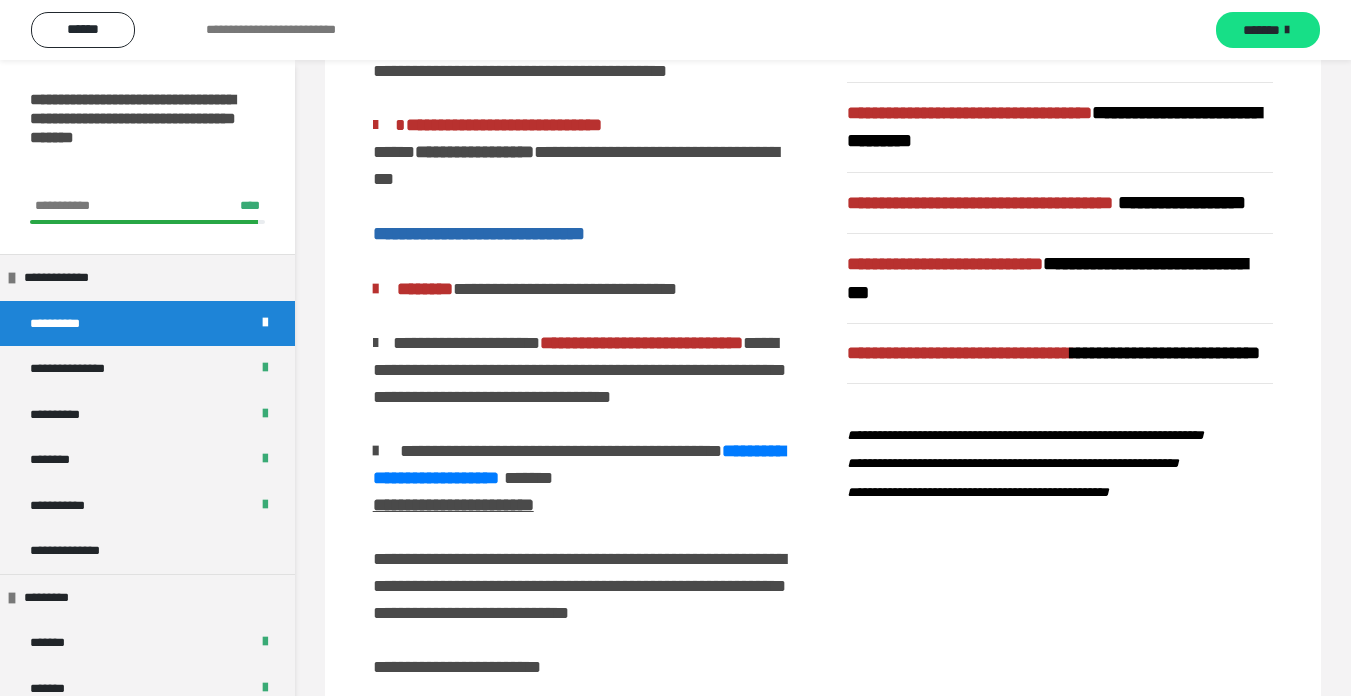 scroll, scrollTop: 780, scrollLeft: 0, axis: vertical 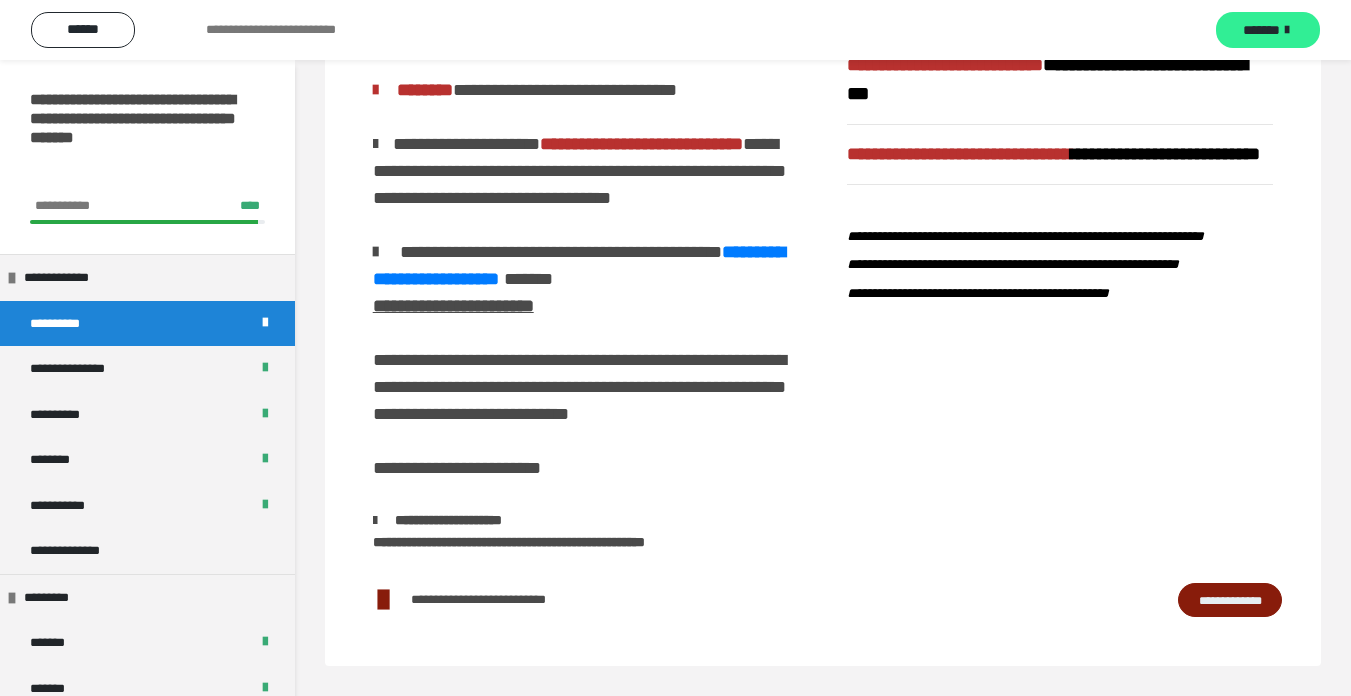 click on "*******" at bounding box center (1261, 30) 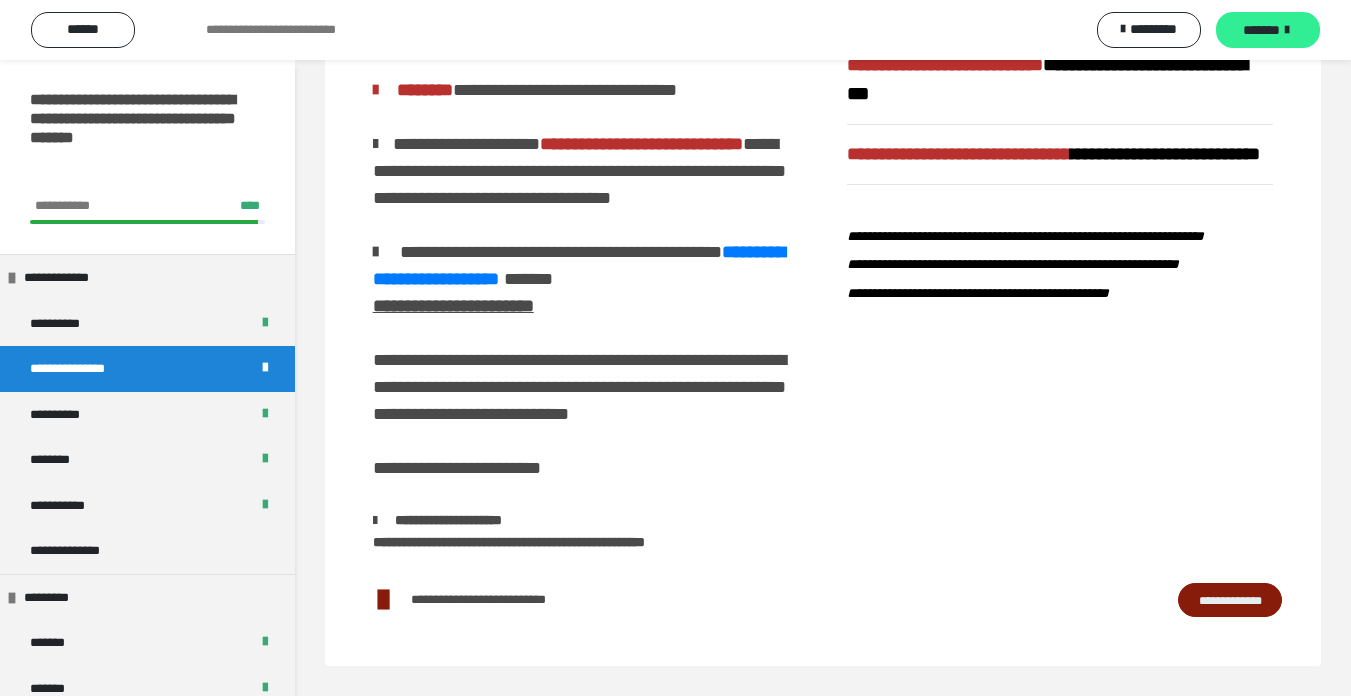 scroll, scrollTop: 60, scrollLeft: 0, axis: vertical 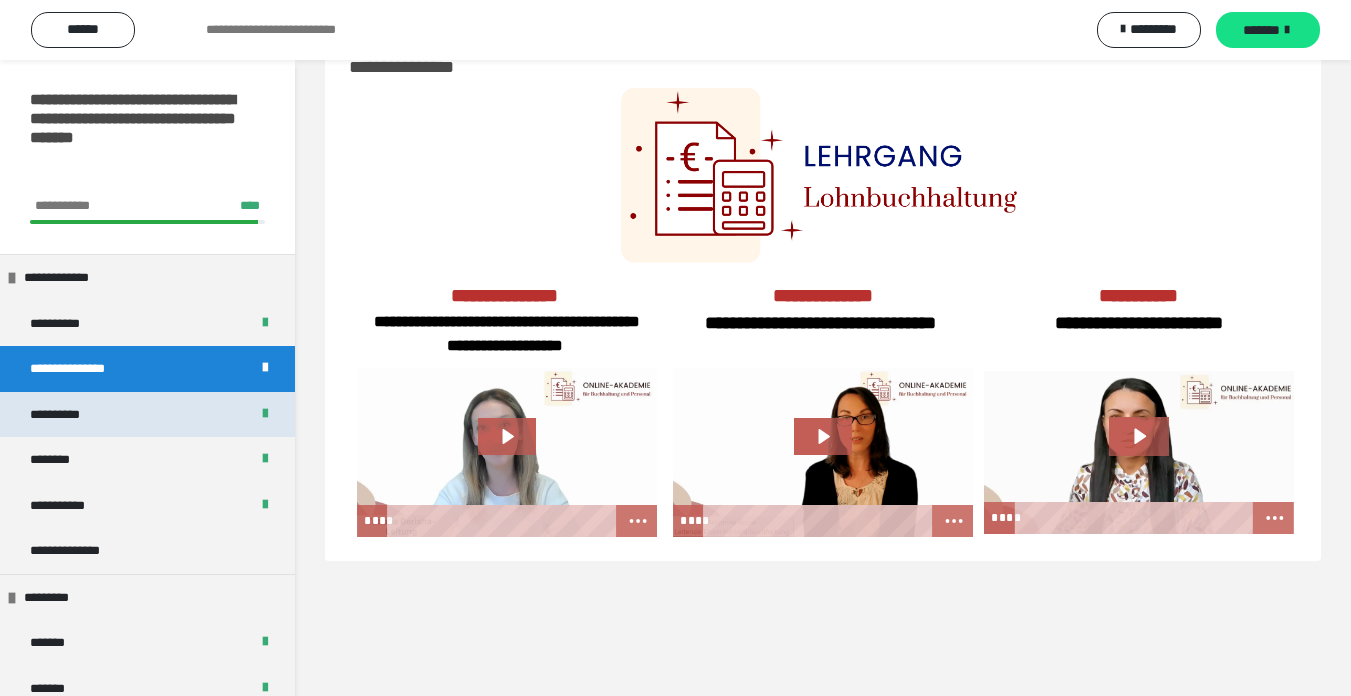 click on "**********" at bounding box center (69, 415) 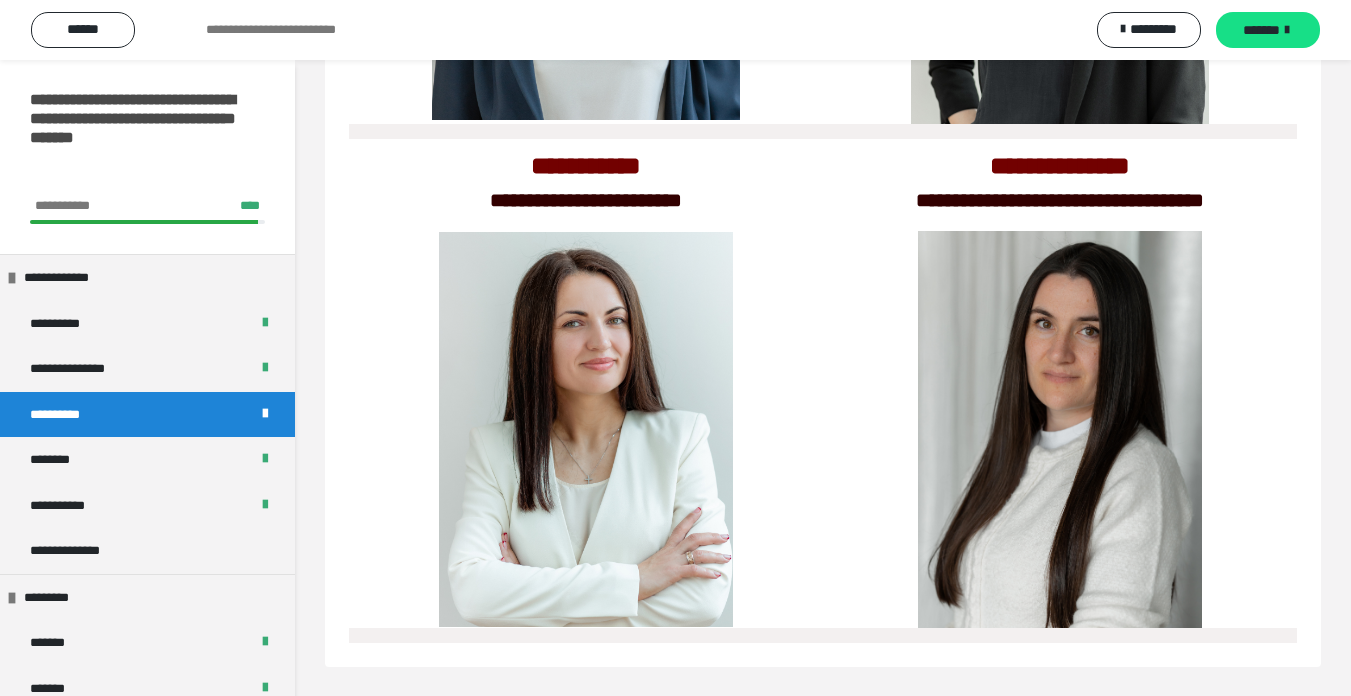 scroll, scrollTop: 663, scrollLeft: 0, axis: vertical 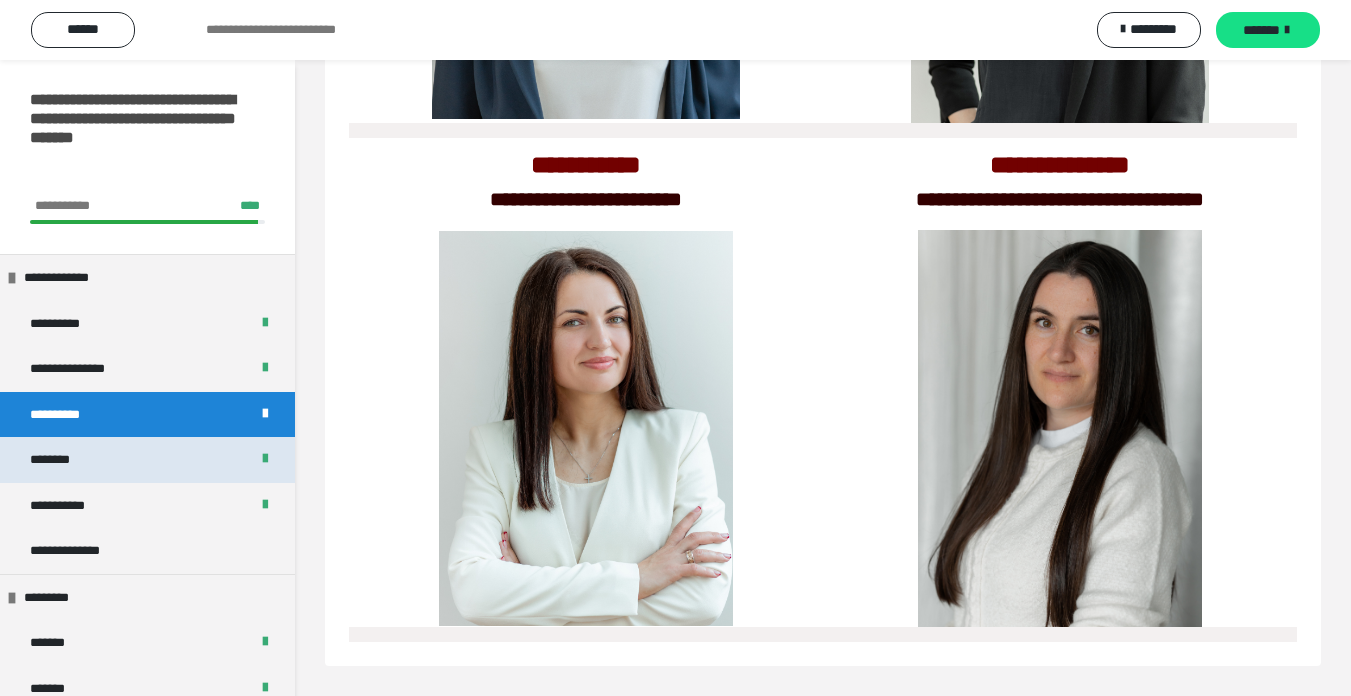 click on "********" at bounding box center (59, 460) 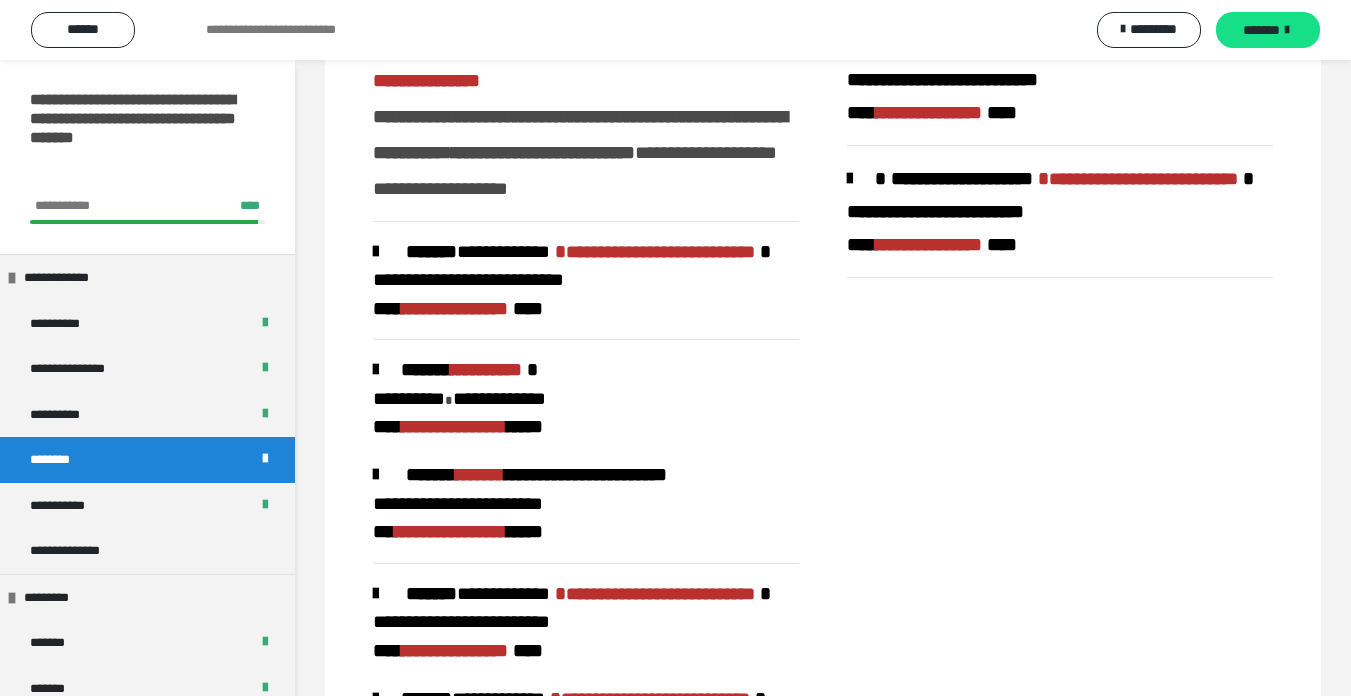 scroll, scrollTop: 1000, scrollLeft: 0, axis: vertical 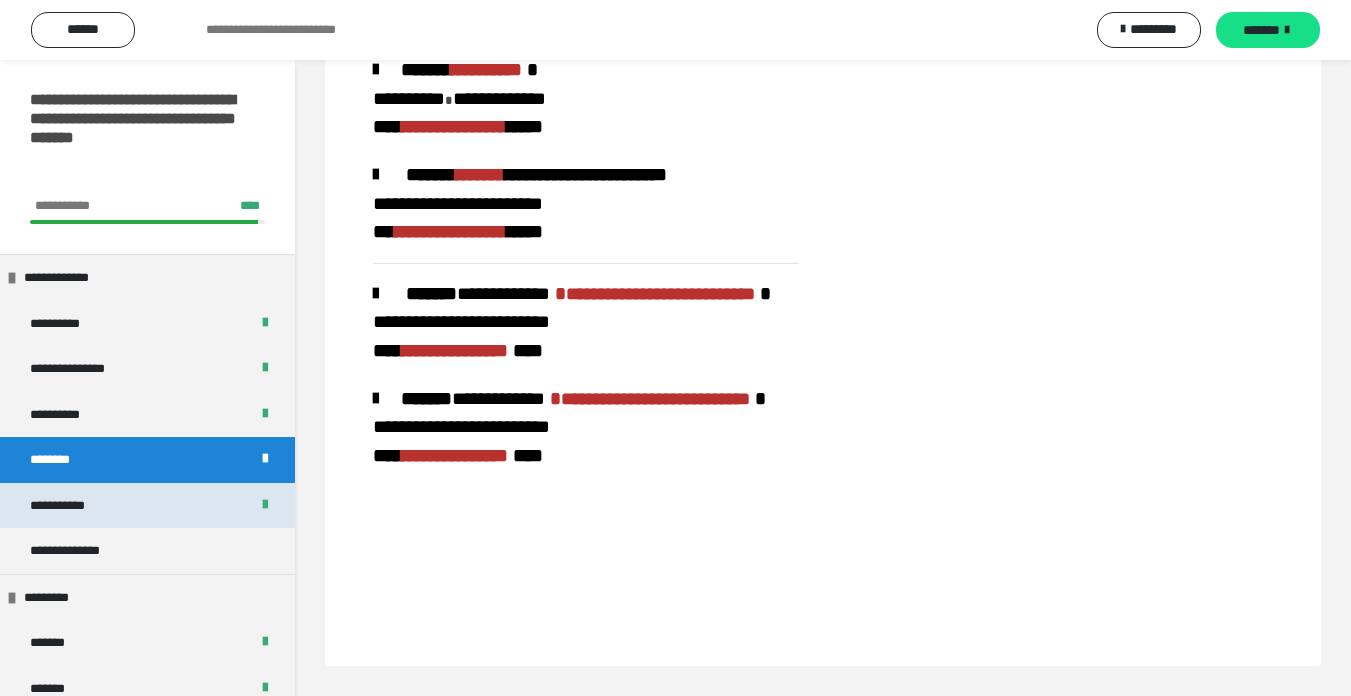 click on "**********" at bounding box center [69, 506] 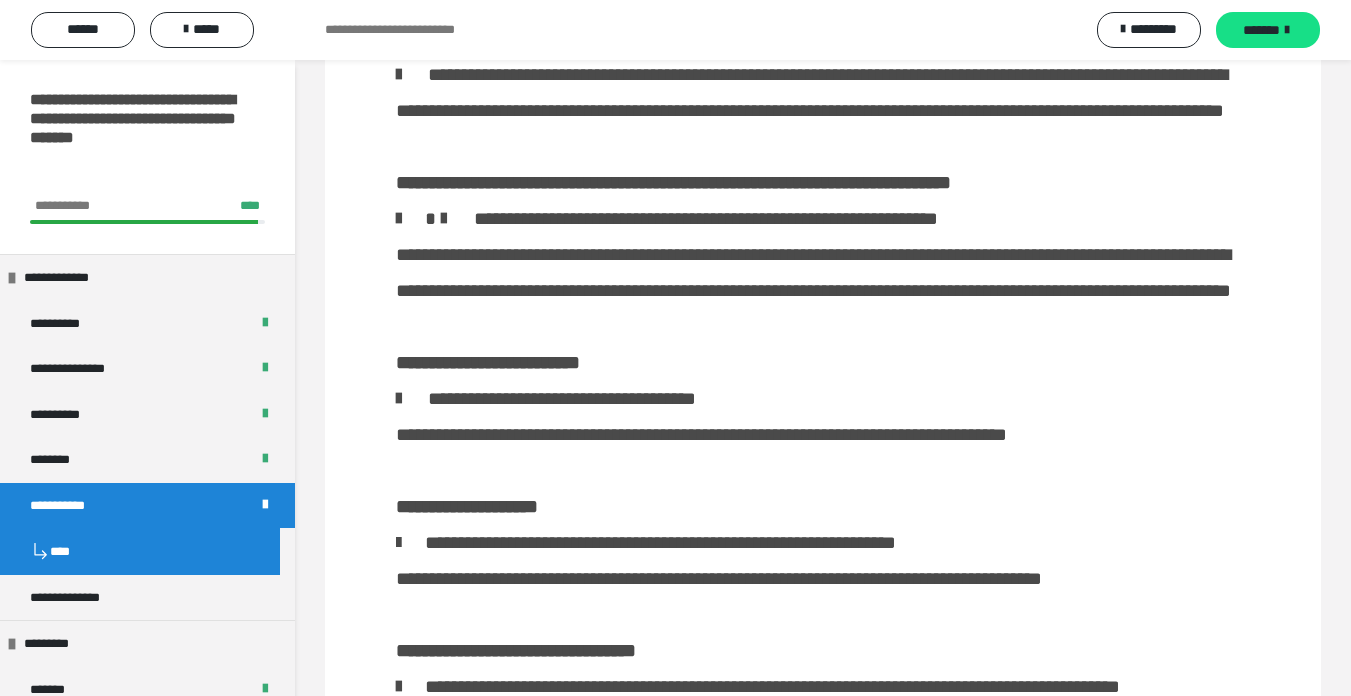 scroll, scrollTop: 2530, scrollLeft: 0, axis: vertical 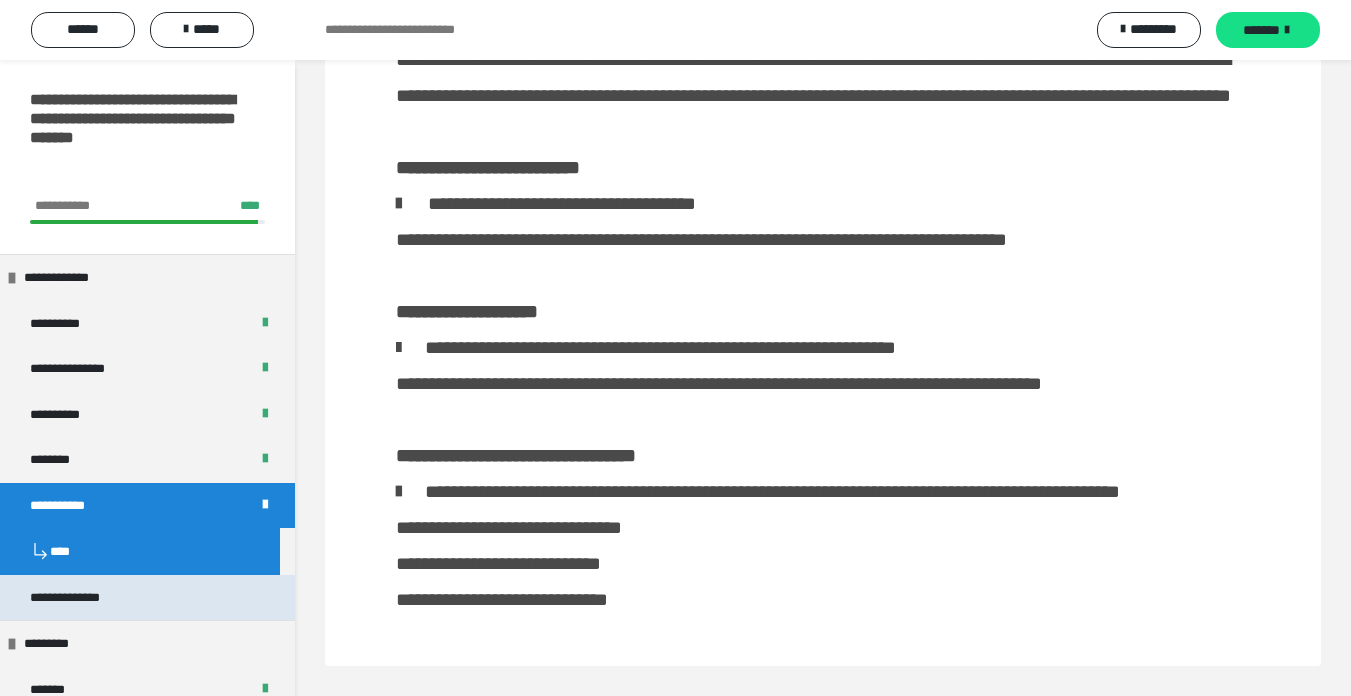 click on "**********" at bounding box center [77, 598] 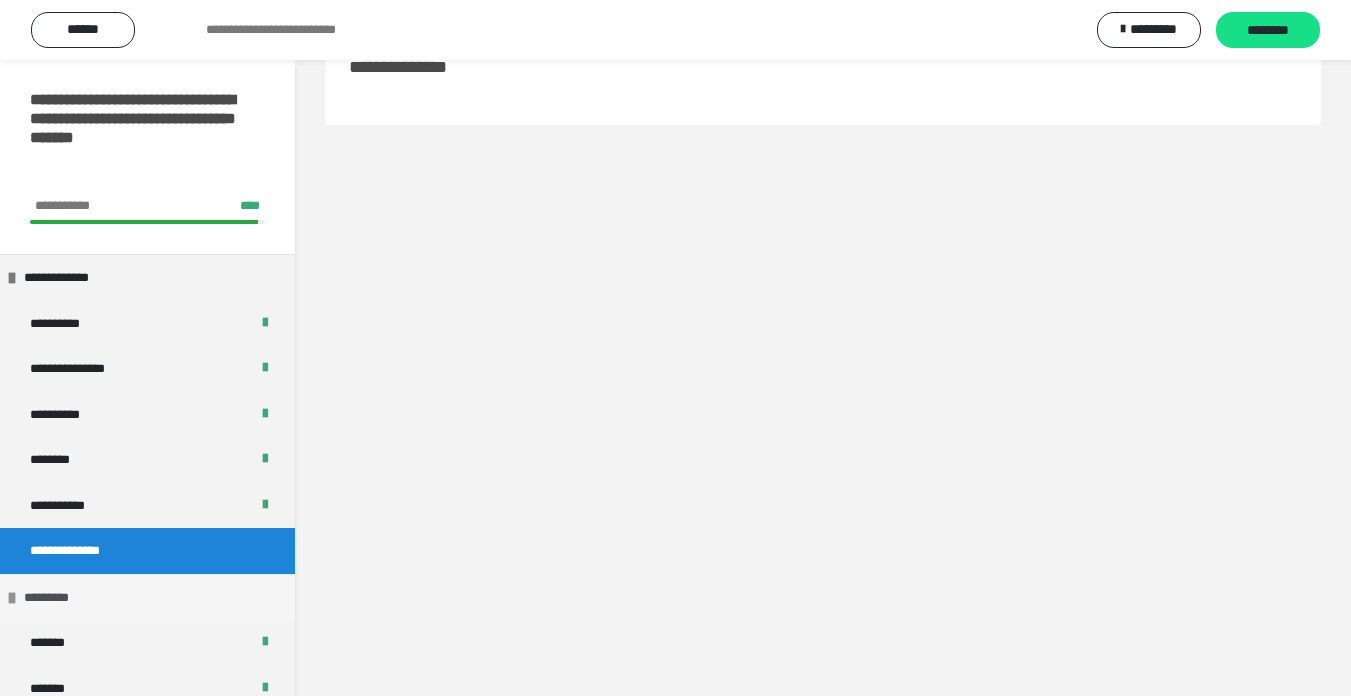 scroll, scrollTop: 60, scrollLeft: 0, axis: vertical 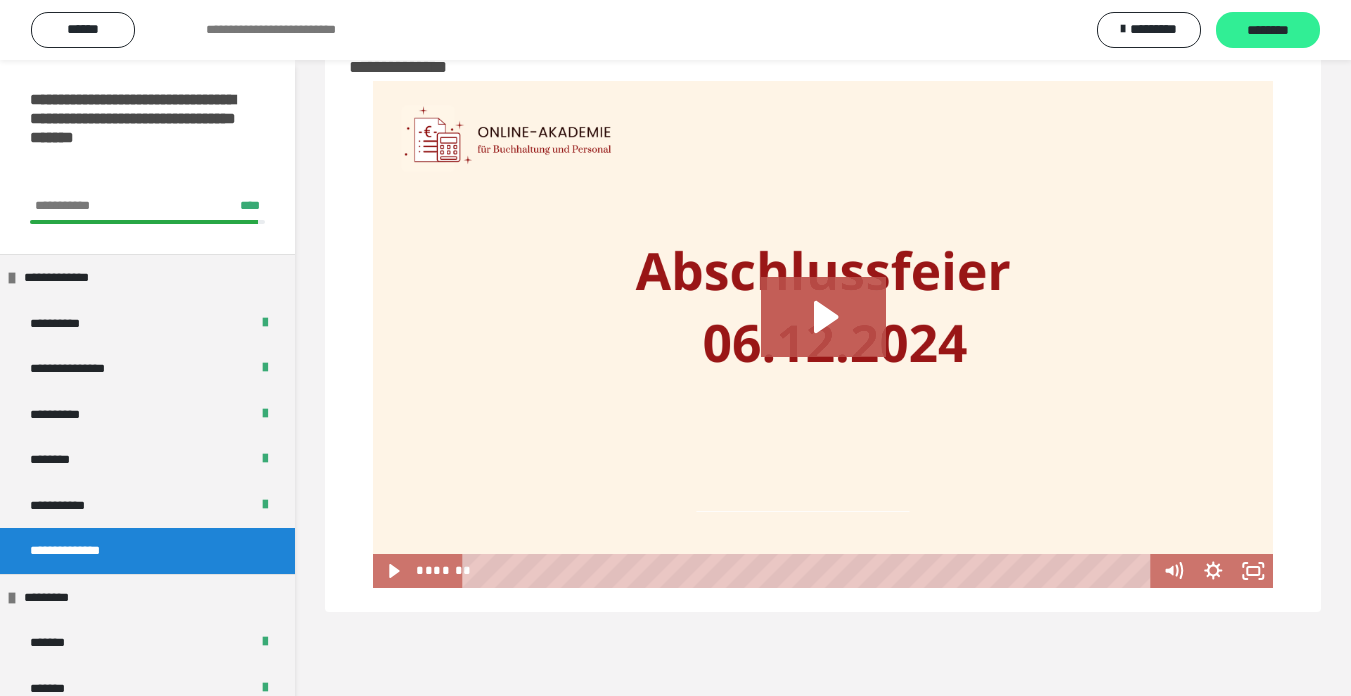 click on "********" at bounding box center (1268, 31) 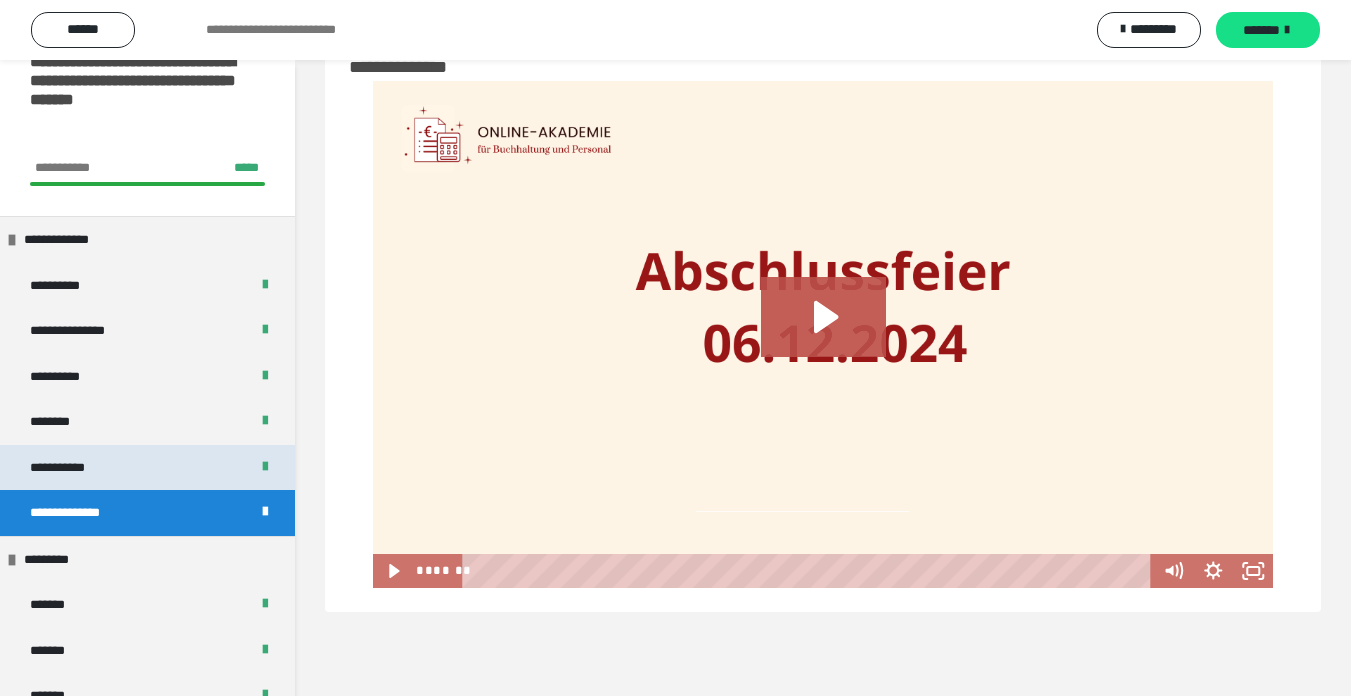 scroll, scrollTop: 0, scrollLeft: 0, axis: both 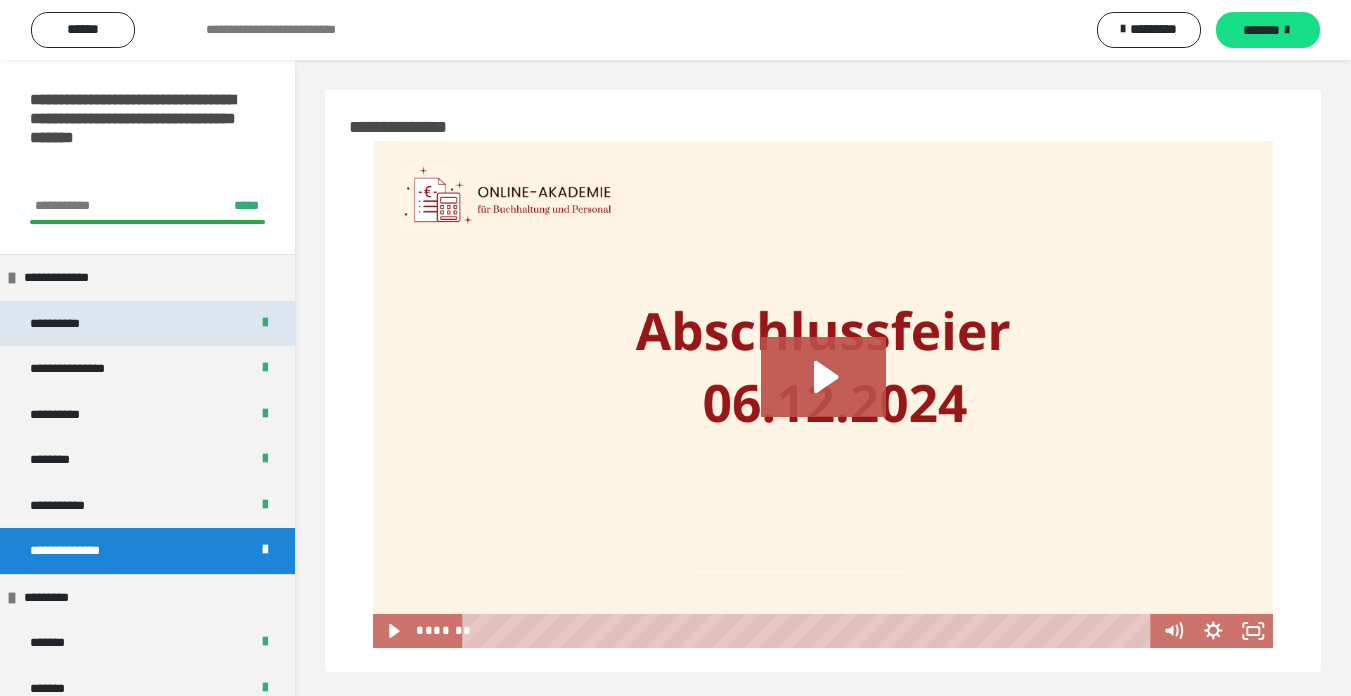 click on "**********" at bounding box center (78, 324) 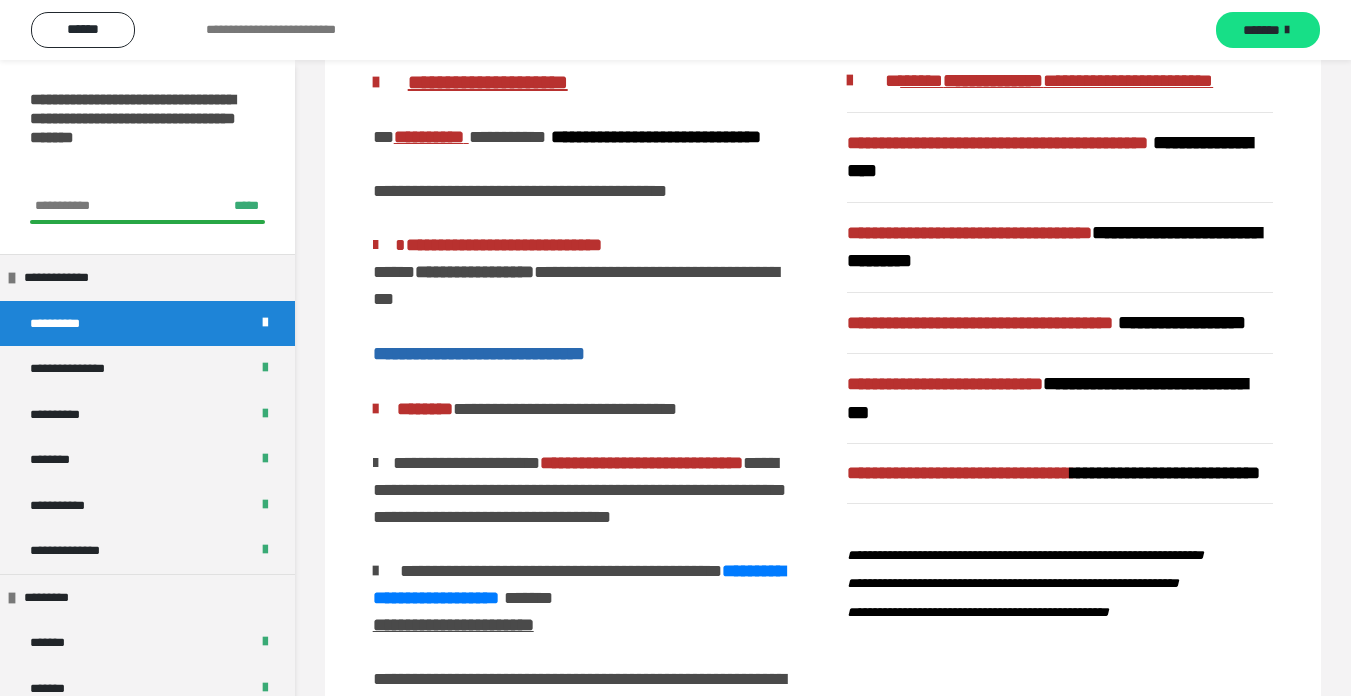 scroll, scrollTop: 280, scrollLeft: 0, axis: vertical 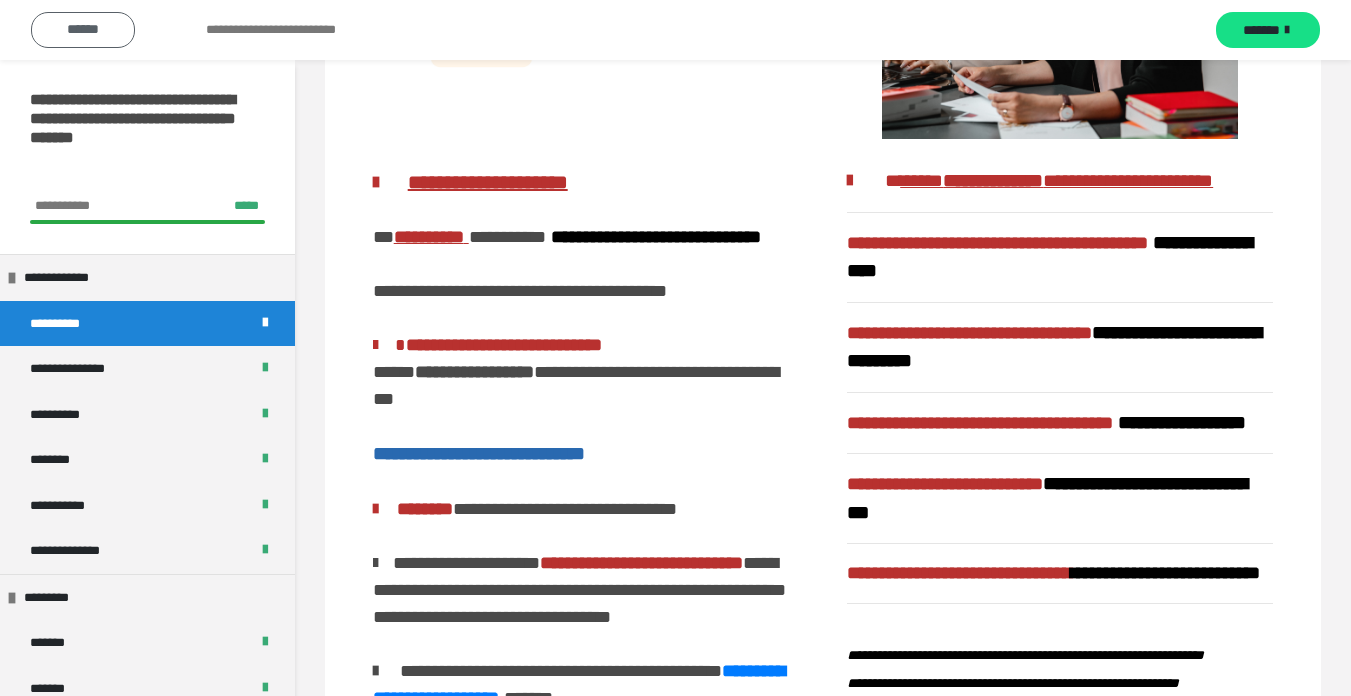 click on "******" at bounding box center [83, 30] 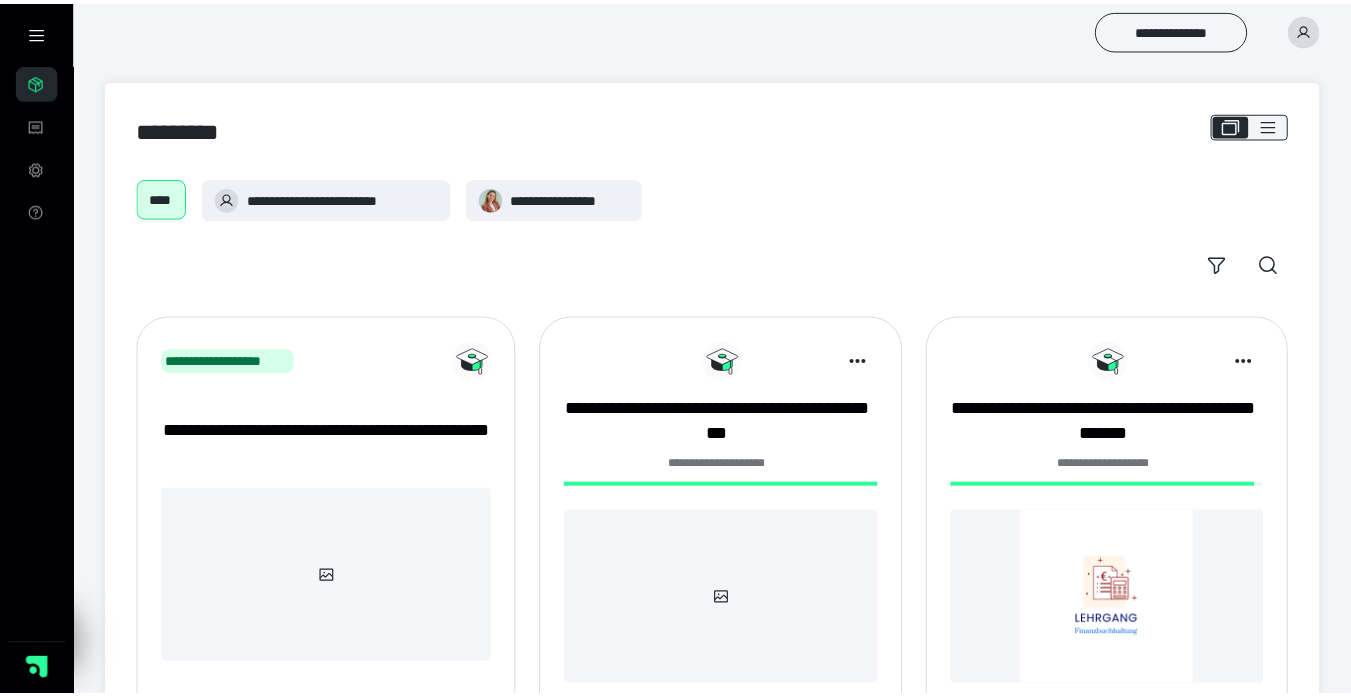 scroll, scrollTop: 0, scrollLeft: 0, axis: both 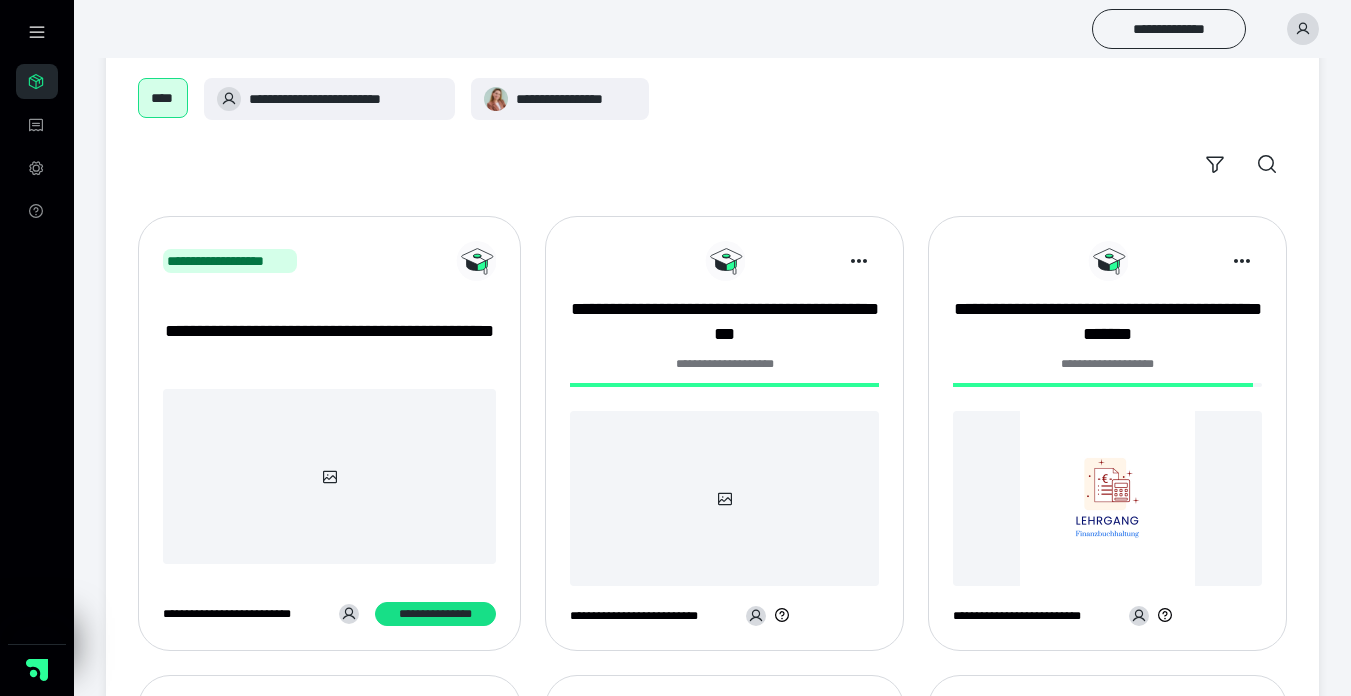 click at bounding box center (1107, 498) 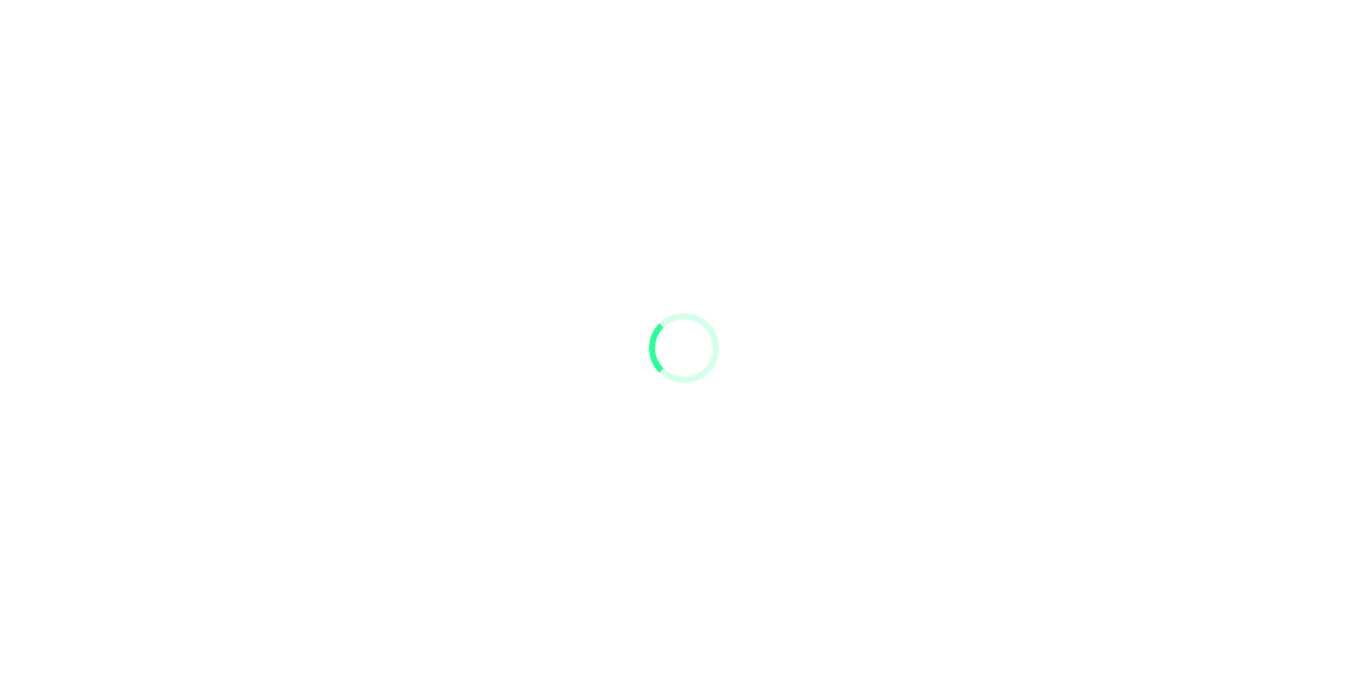 scroll, scrollTop: 0, scrollLeft: 0, axis: both 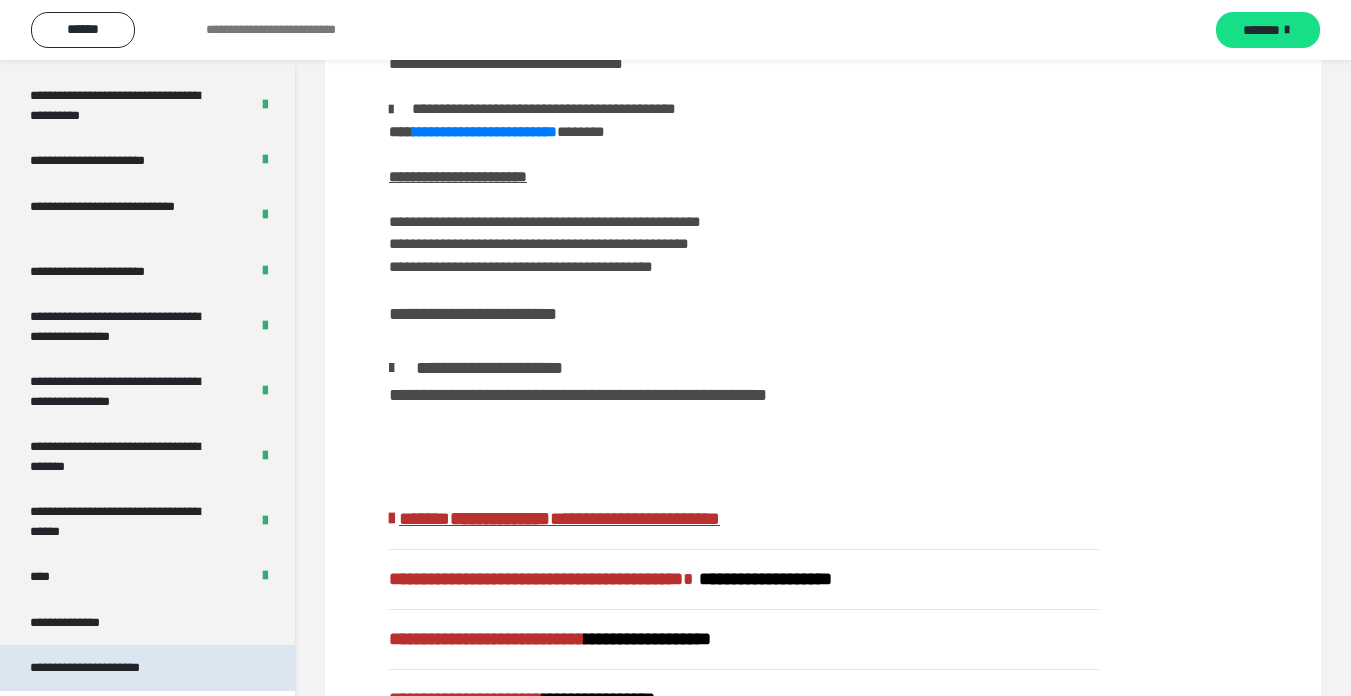 click on "**********" at bounding box center [106, 668] 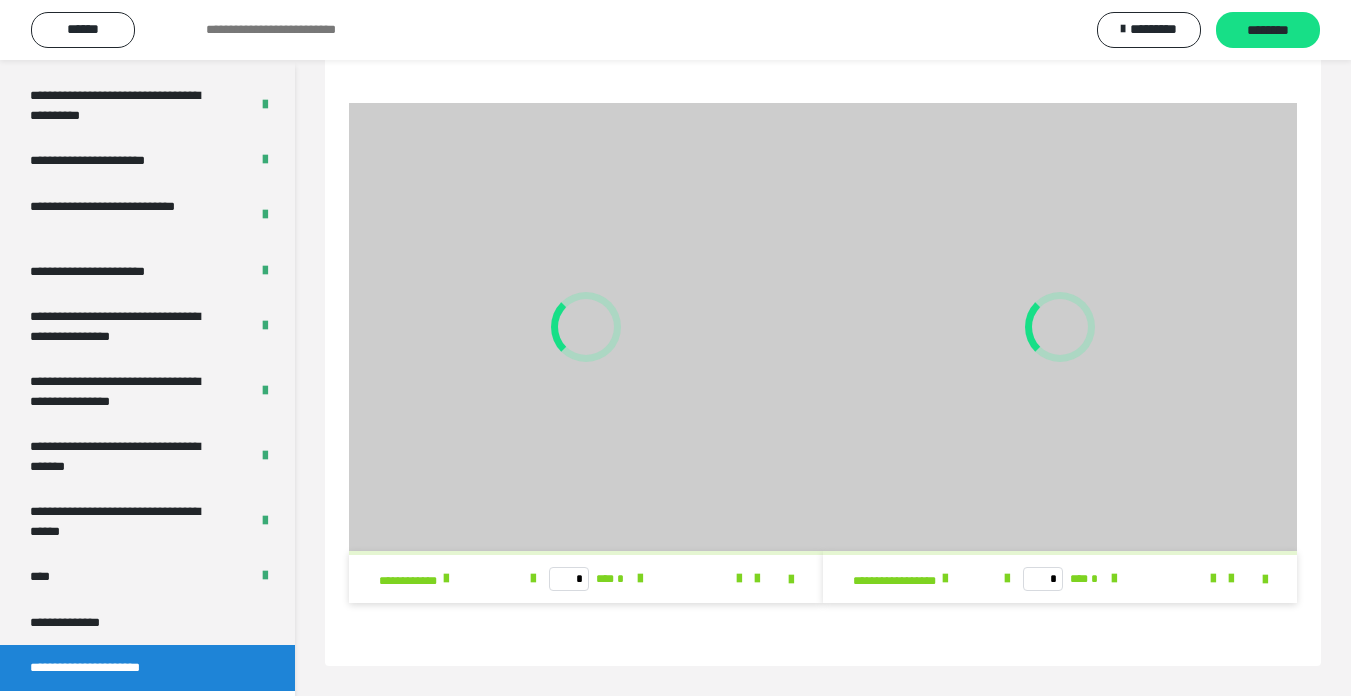 scroll, scrollTop: 335, scrollLeft: 0, axis: vertical 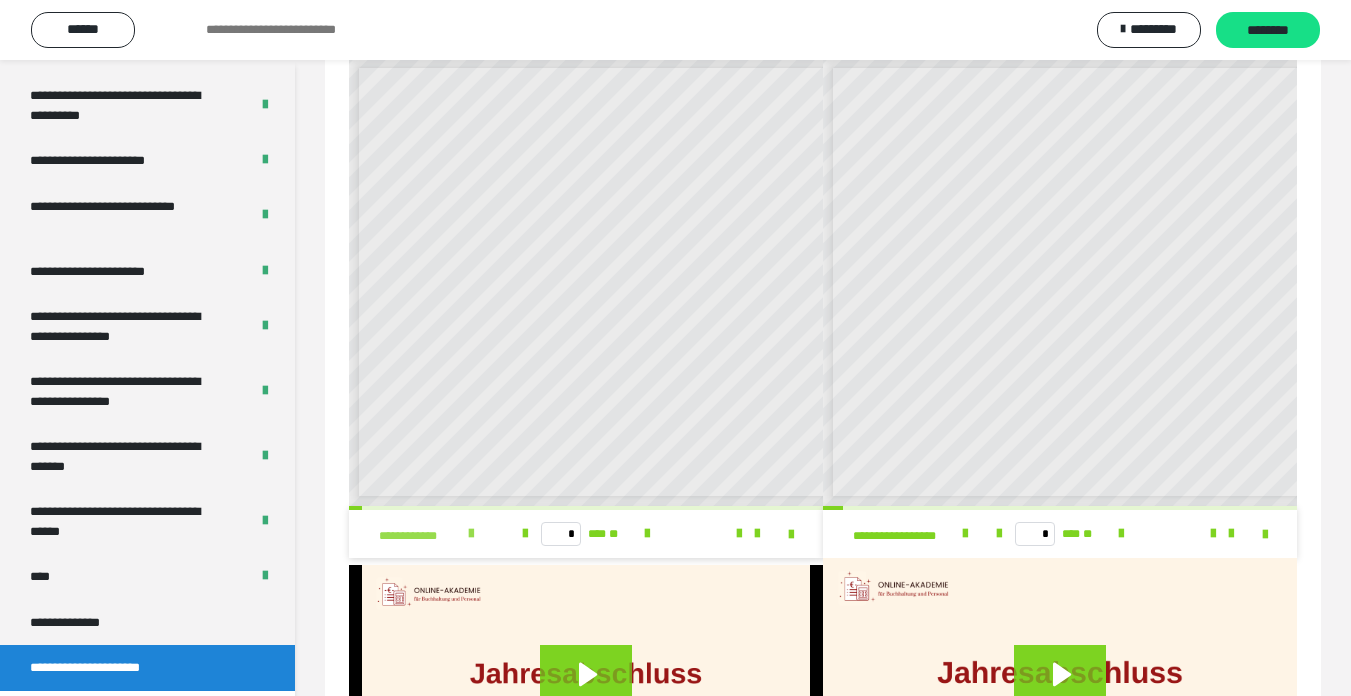 click at bounding box center (471, 534) 